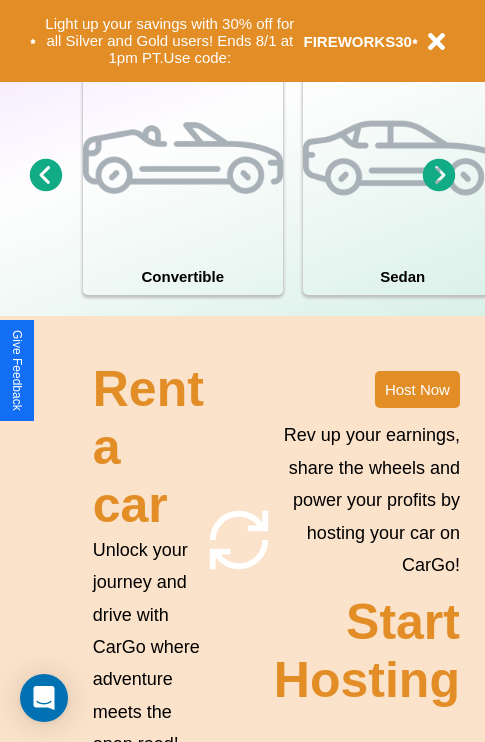 scroll, scrollTop: 2423, scrollLeft: 0, axis: vertical 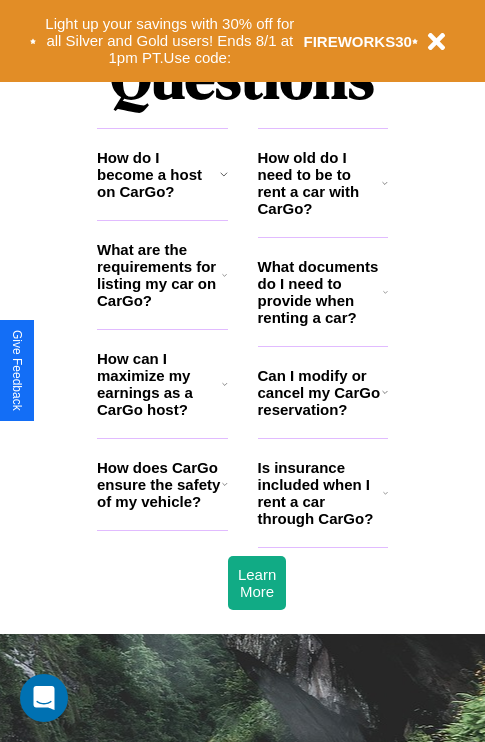 click on "How can I maximize my earnings as a CarGo host?" at bounding box center [159, 384] 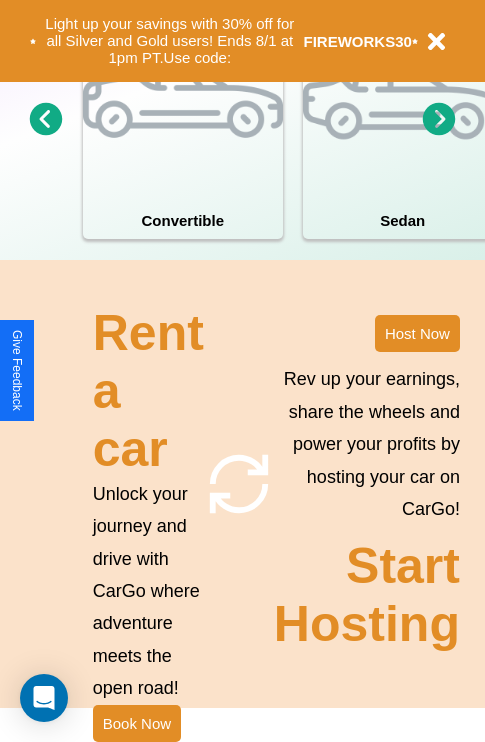scroll, scrollTop: 1558, scrollLeft: 0, axis: vertical 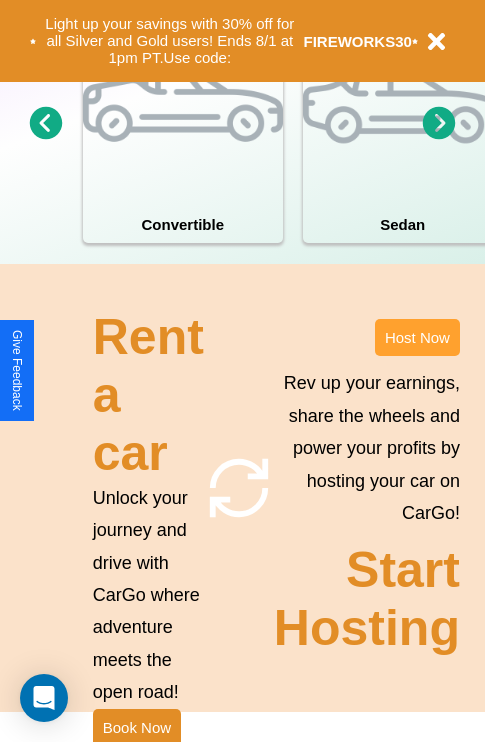 click on "Host Now" at bounding box center [417, 337] 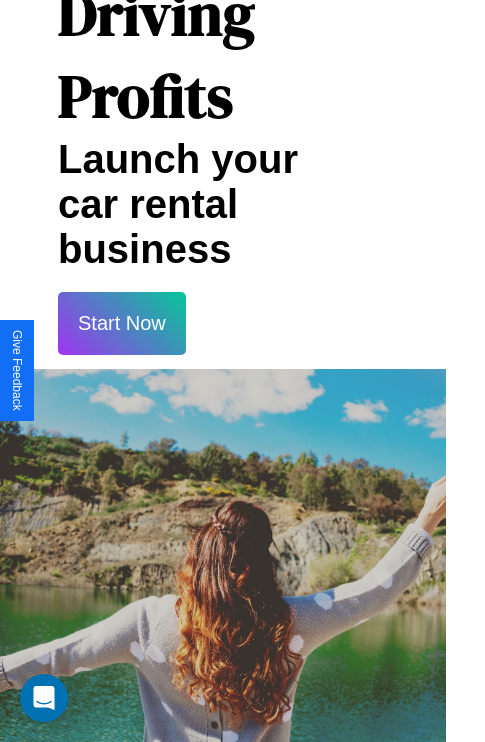 scroll, scrollTop: 35, scrollLeft: 39, axis: both 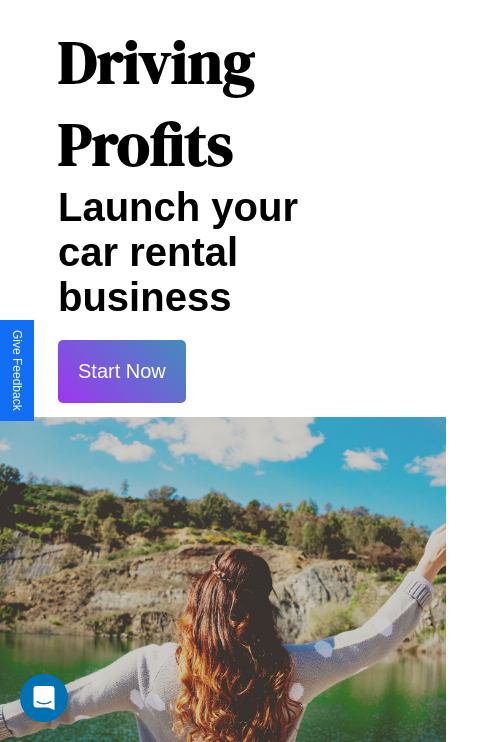 click on "Start Now" at bounding box center [122, 371] 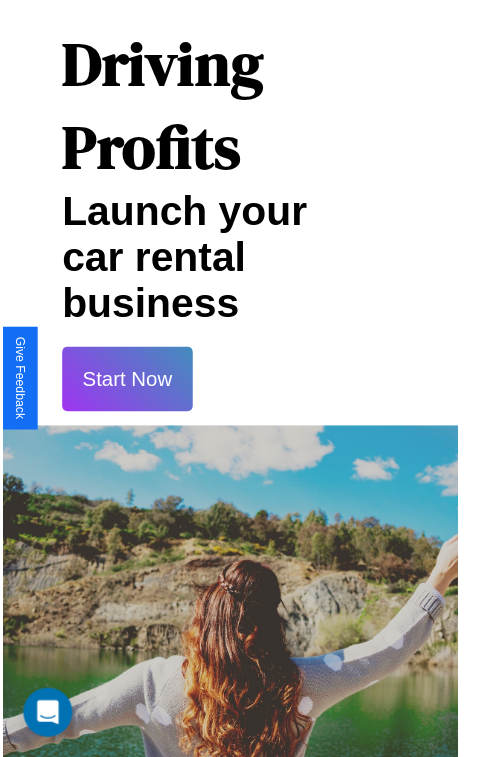 scroll, scrollTop: 35, scrollLeft: 34, axis: both 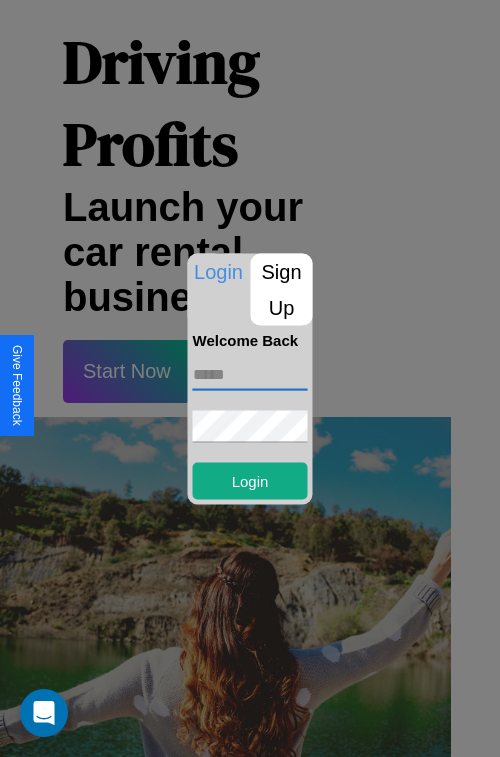 click at bounding box center [250, 374] 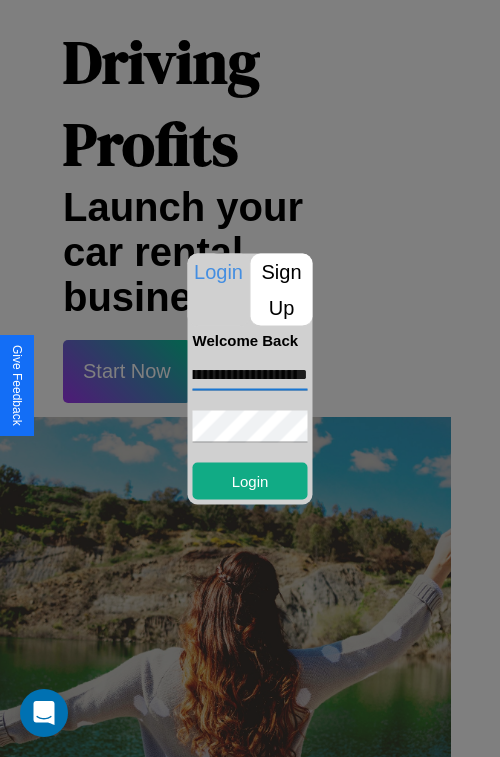scroll, scrollTop: 0, scrollLeft: 85, axis: horizontal 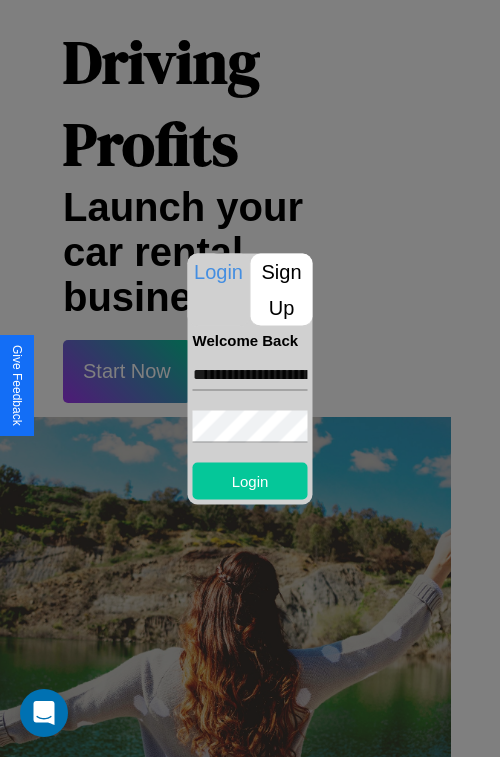click on "Login" at bounding box center [250, 480] 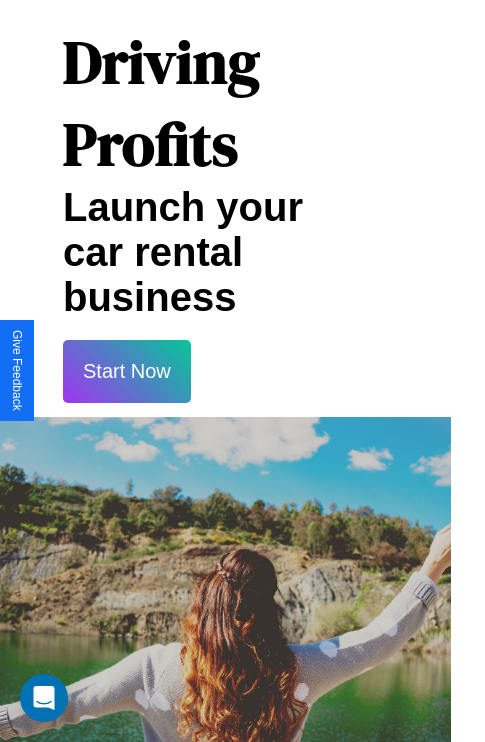 scroll, scrollTop: 37, scrollLeft: 34, axis: both 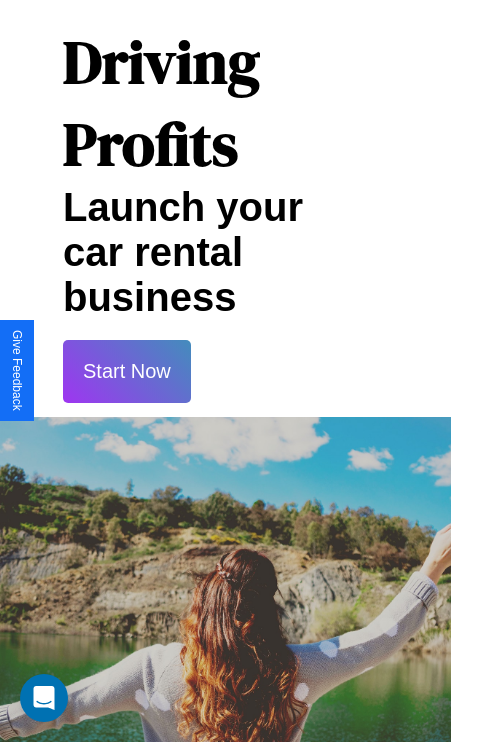 click on "Start Now" at bounding box center (127, 371) 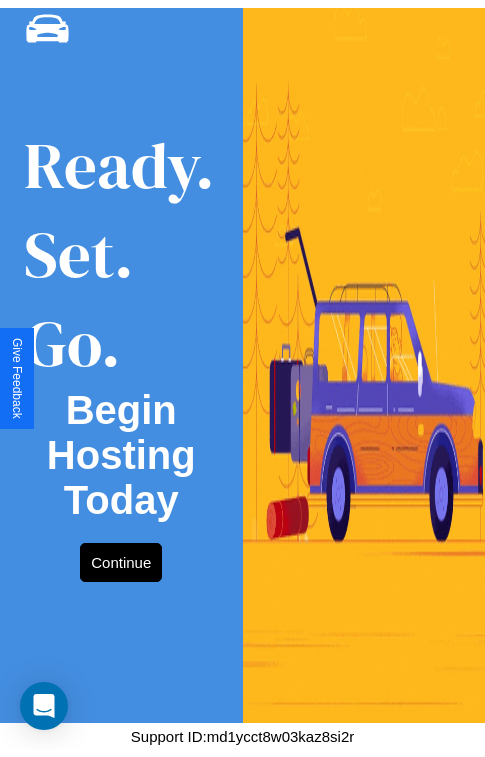 scroll, scrollTop: 0, scrollLeft: 0, axis: both 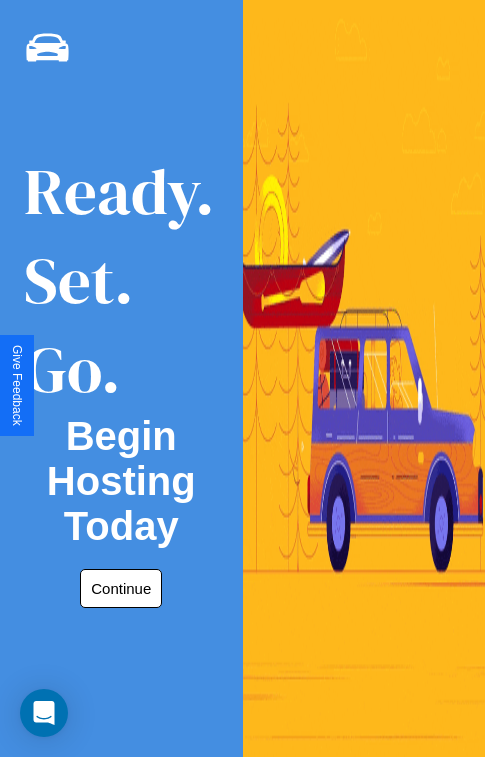click on "Continue" at bounding box center (121, 588) 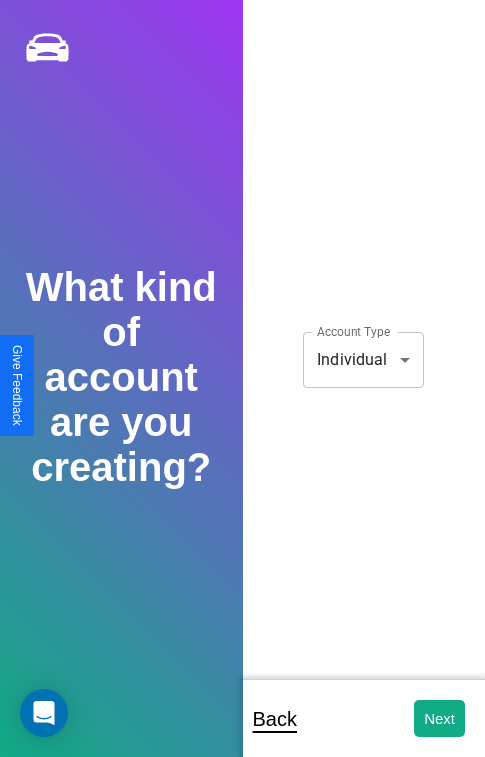 click on "**********" at bounding box center [242, 392] 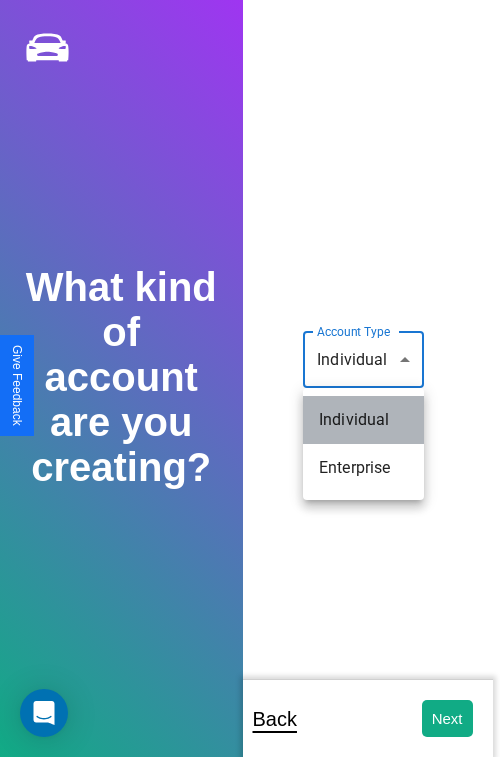 click on "Individual" at bounding box center [363, 420] 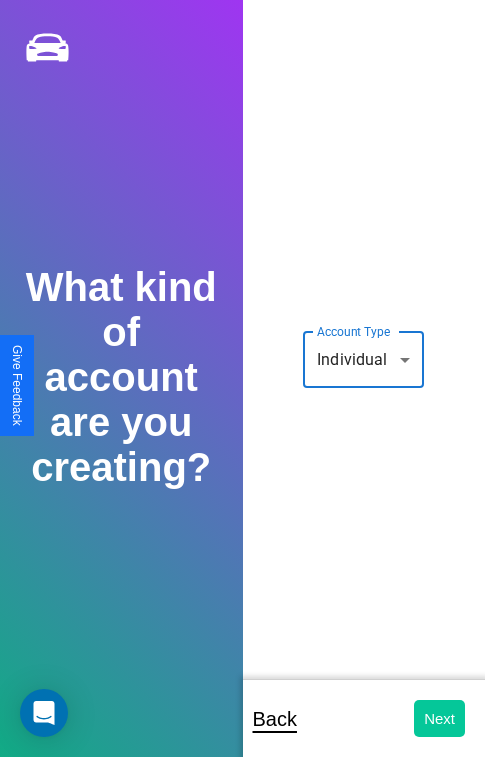 click on "Next" at bounding box center [439, 718] 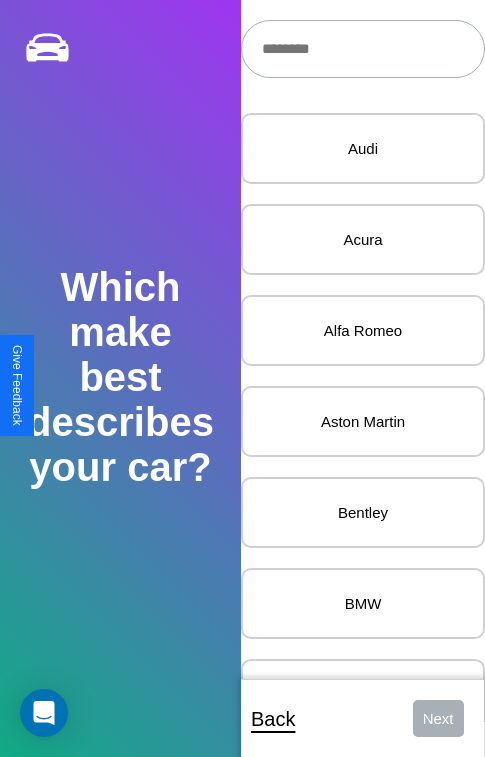 scroll, scrollTop: 27, scrollLeft: 0, axis: vertical 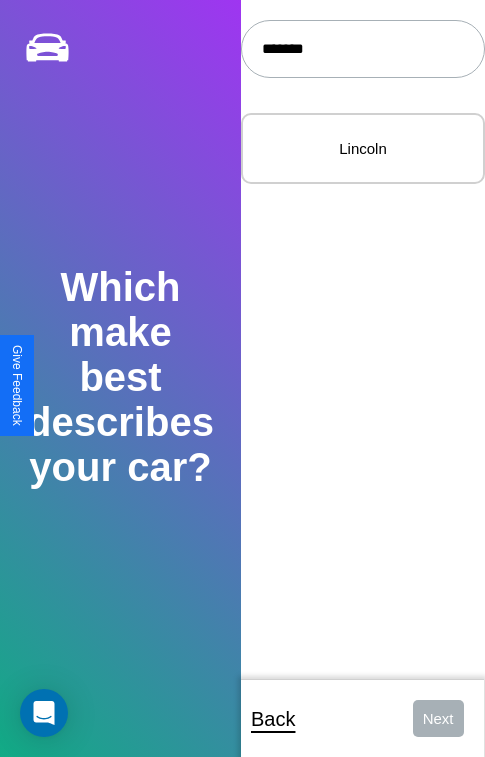type on "*******" 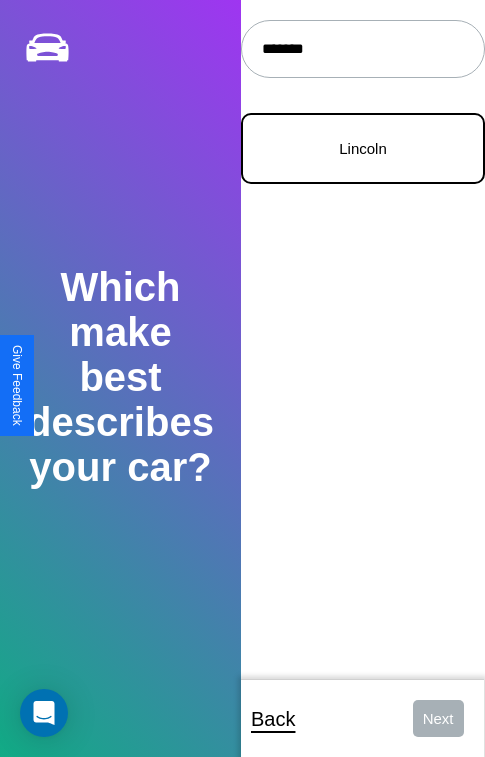 click on "Lincoln" at bounding box center (363, 148) 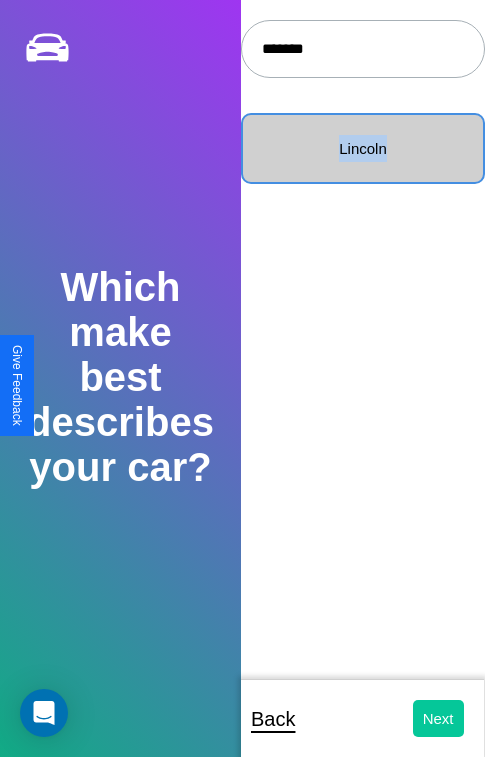 click on "Next" at bounding box center [438, 718] 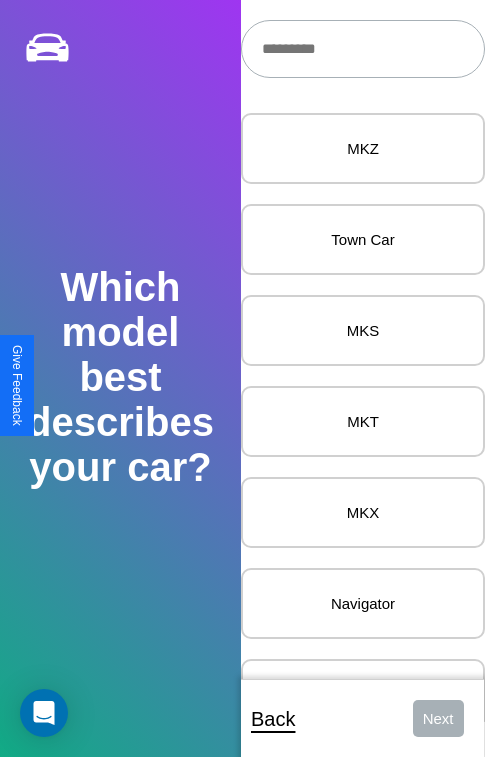 scroll, scrollTop: 27, scrollLeft: 0, axis: vertical 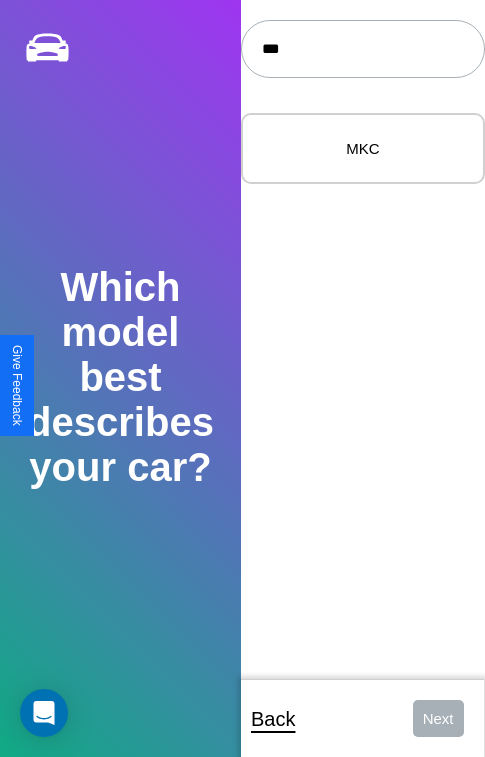 type on "***" 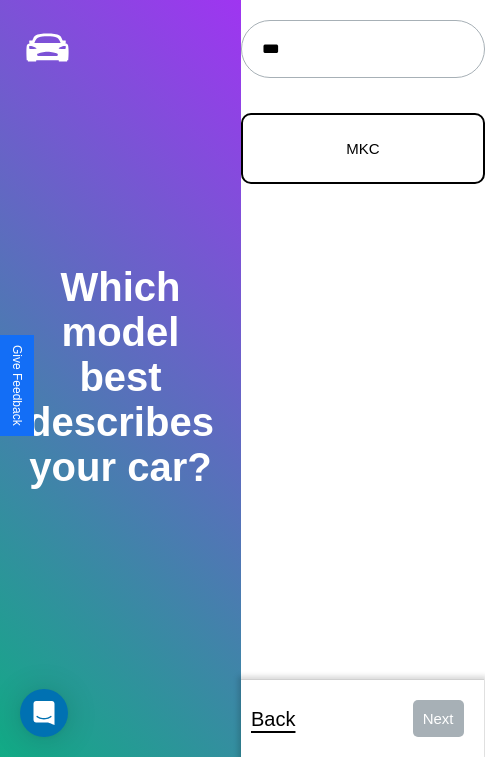 click on "MKC" at bounding box center [363, 148] 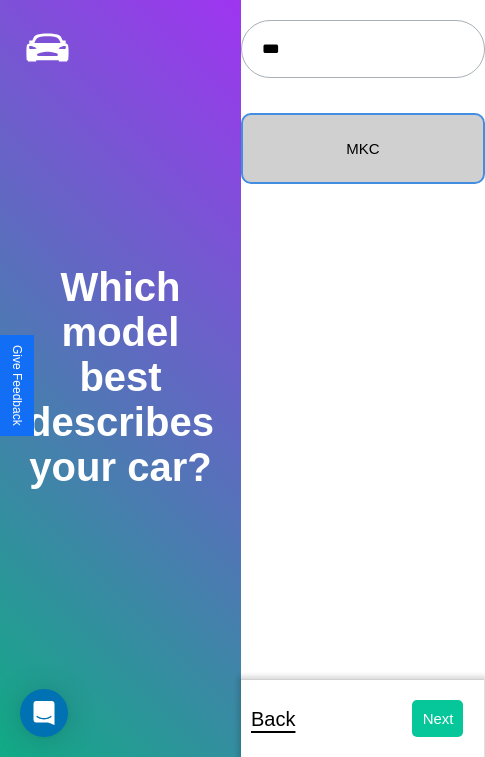 click on "Next" at bounding box center (438, 718) 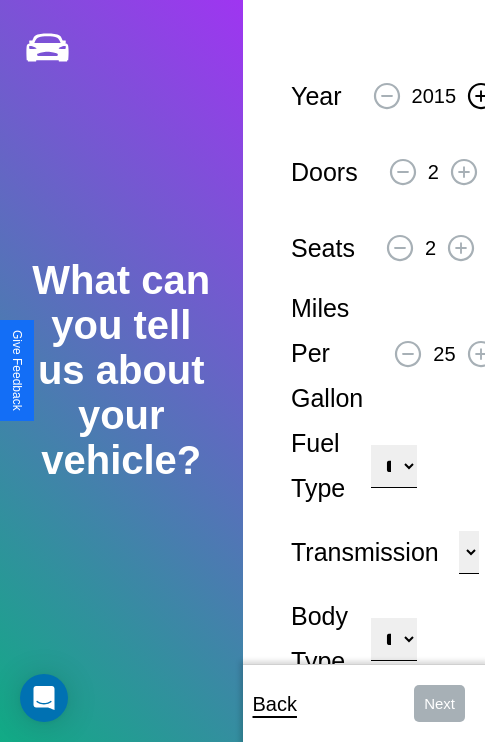 click 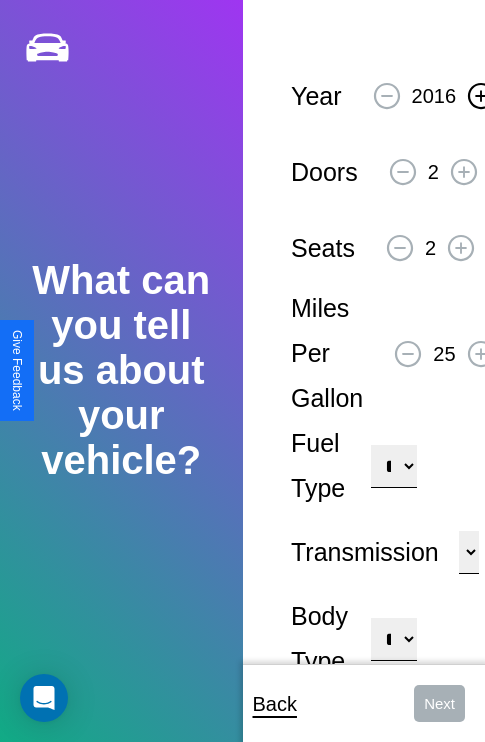 click 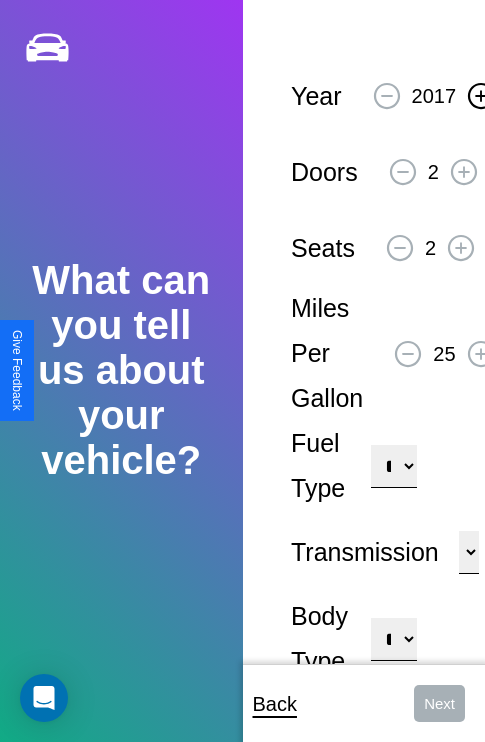 click 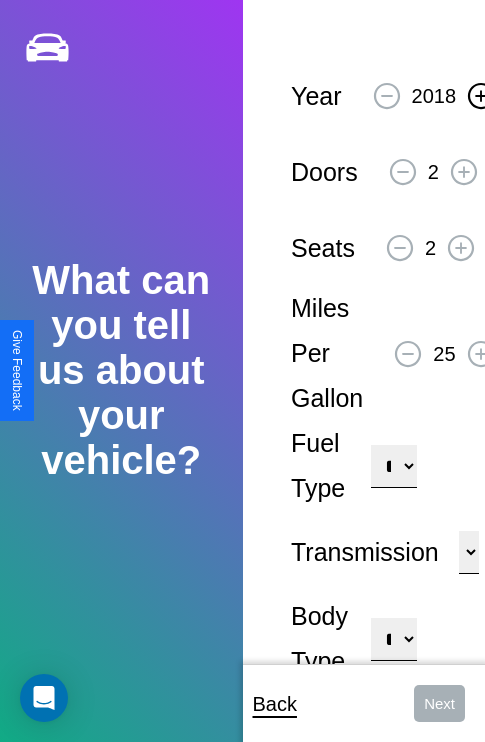 click 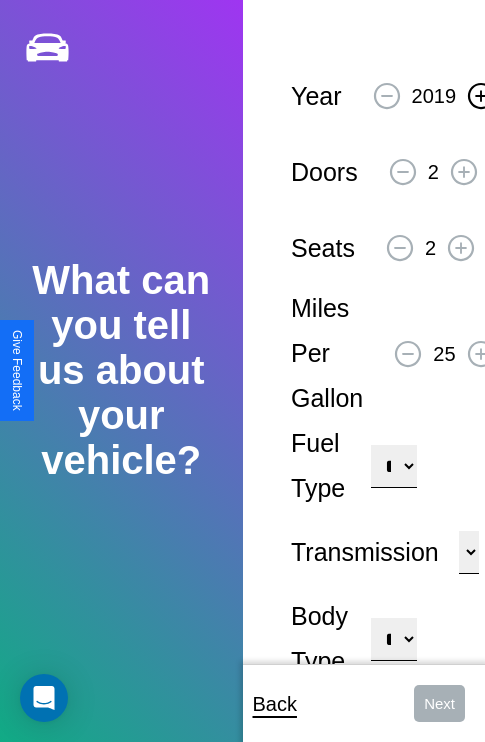 click 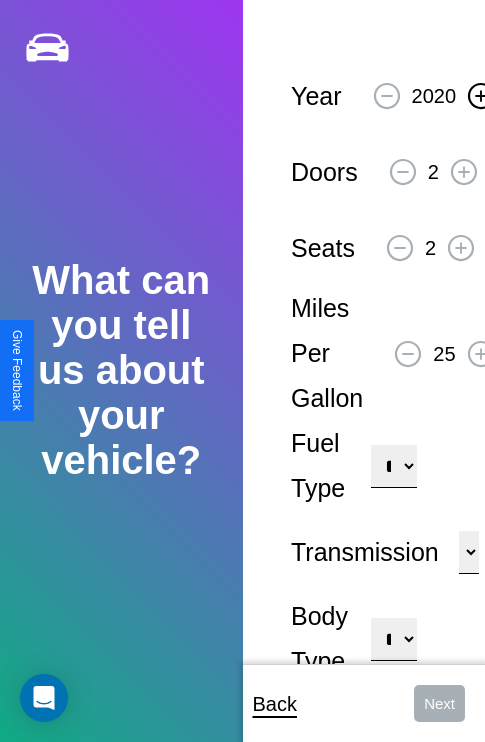 click 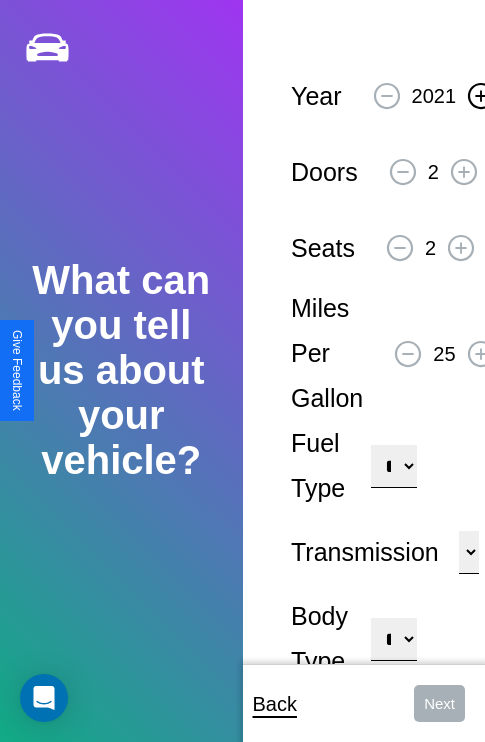 click 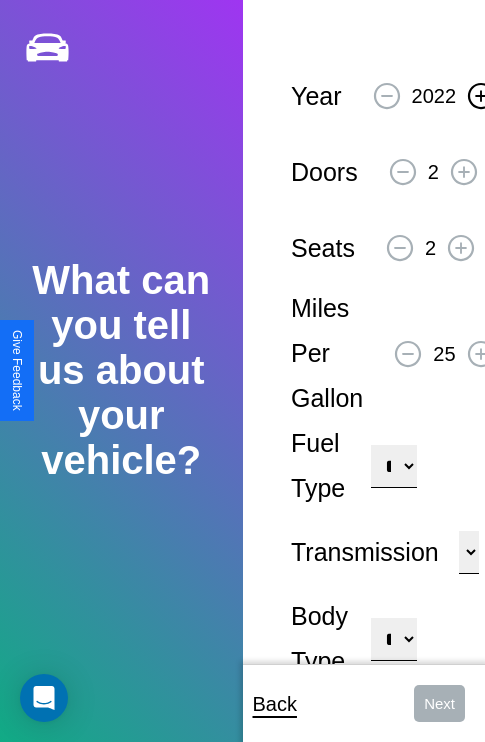 click 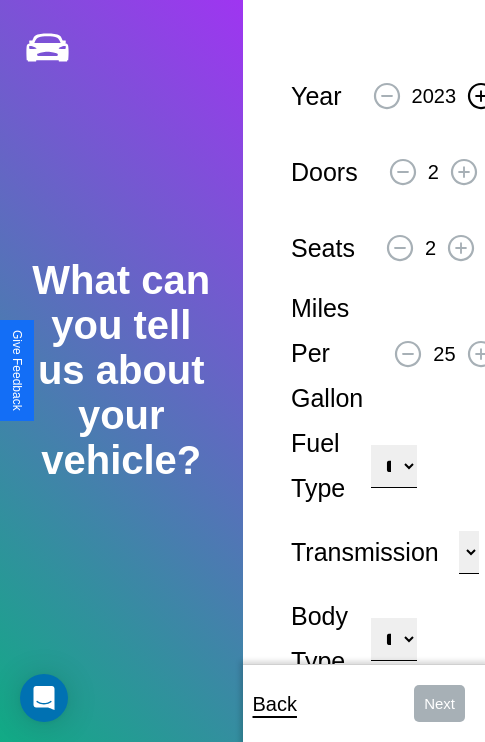 click 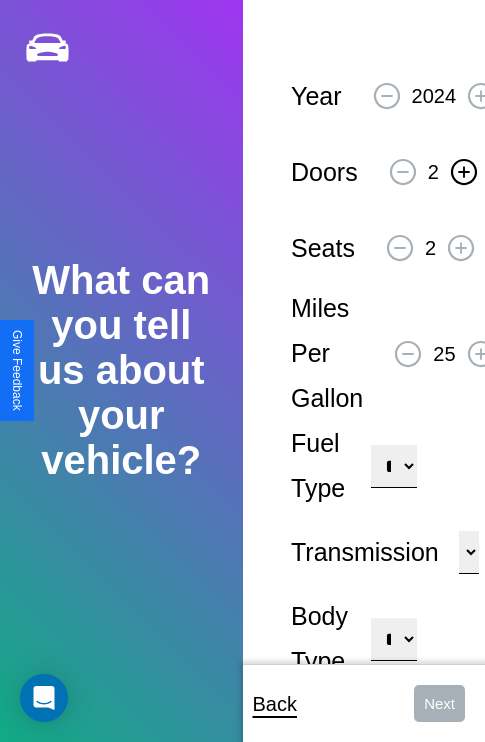 click 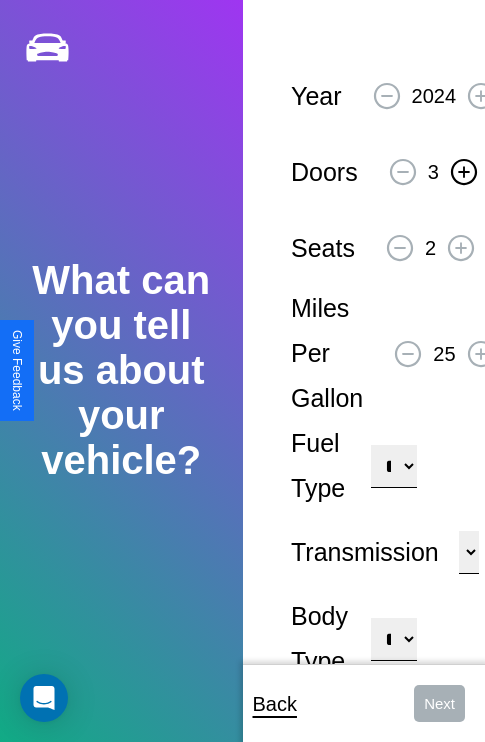 click 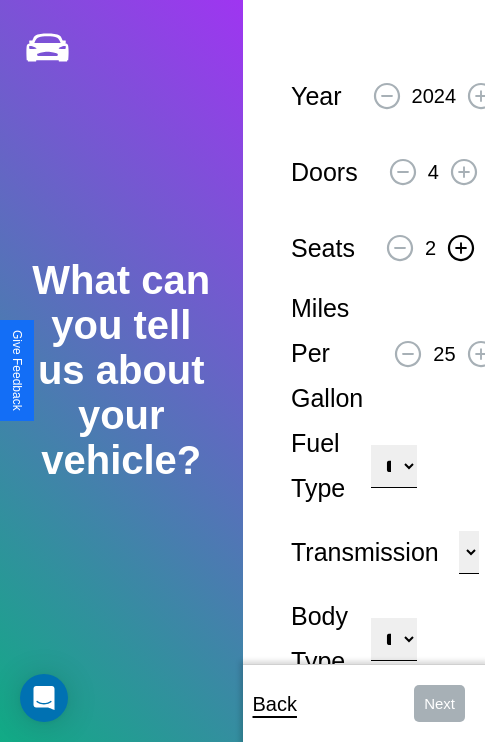 click 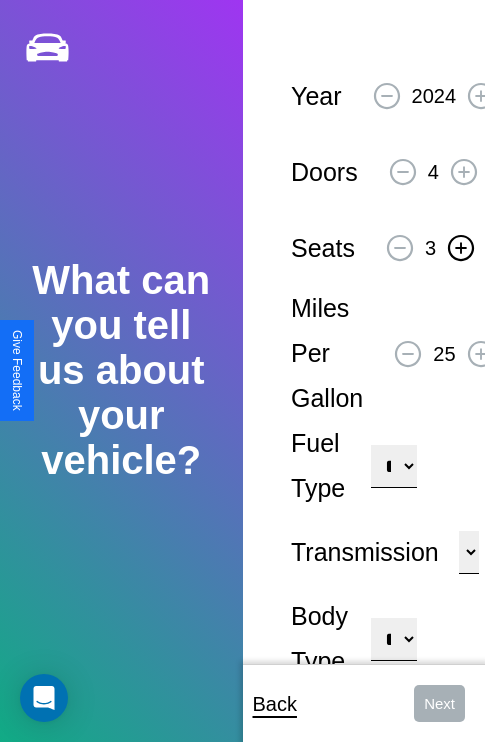click 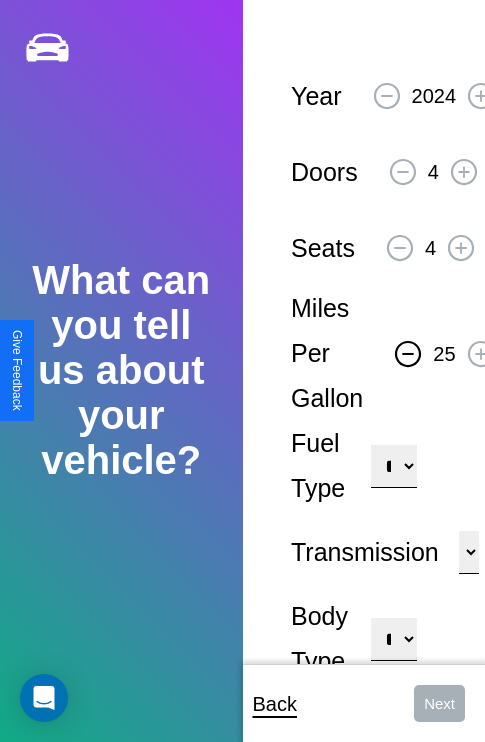 click 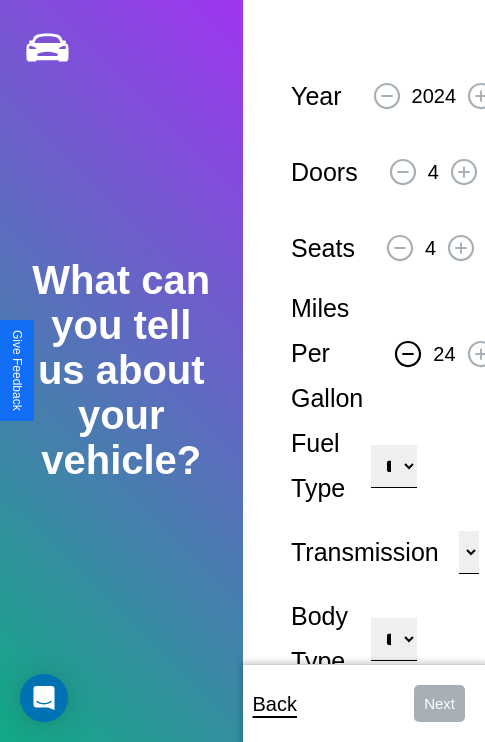 click 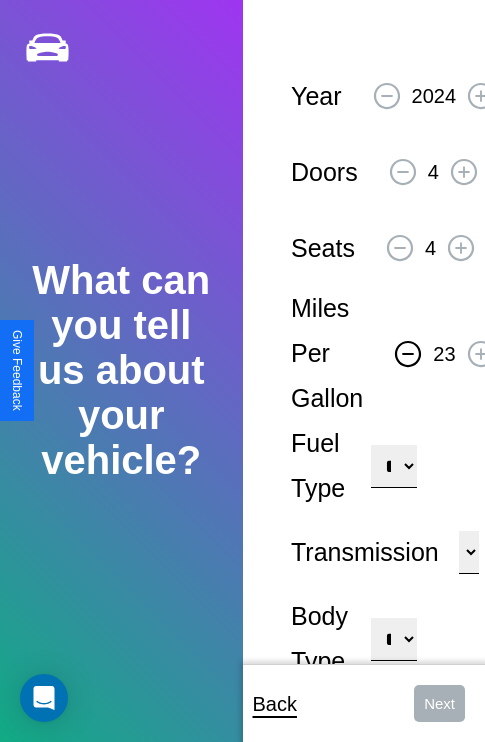 click 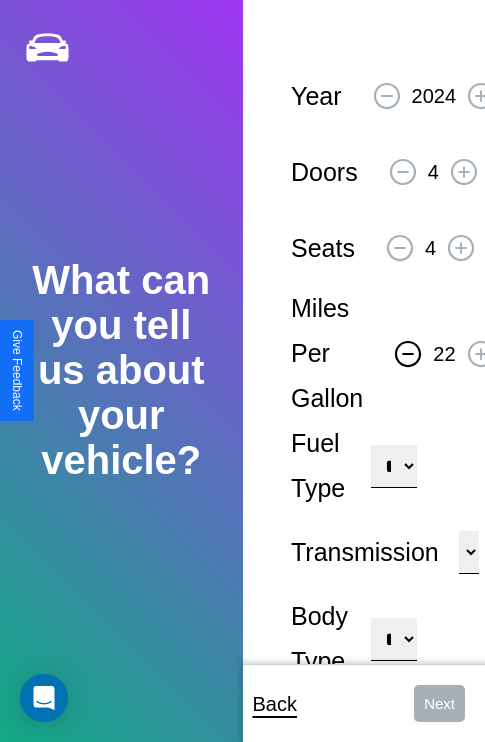 click 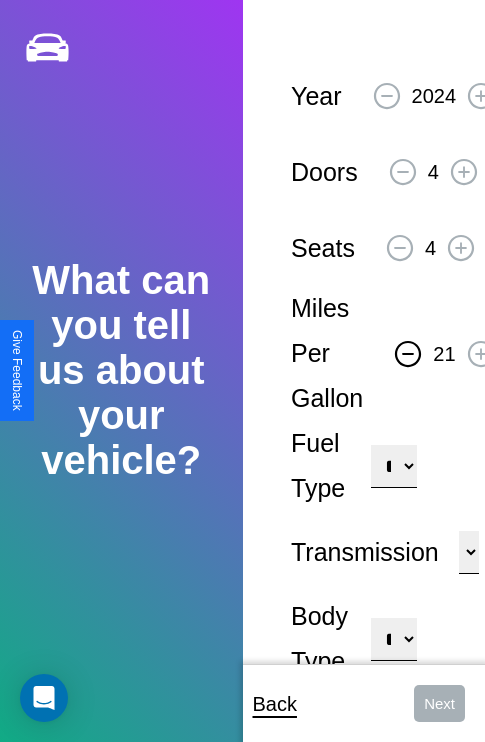 click 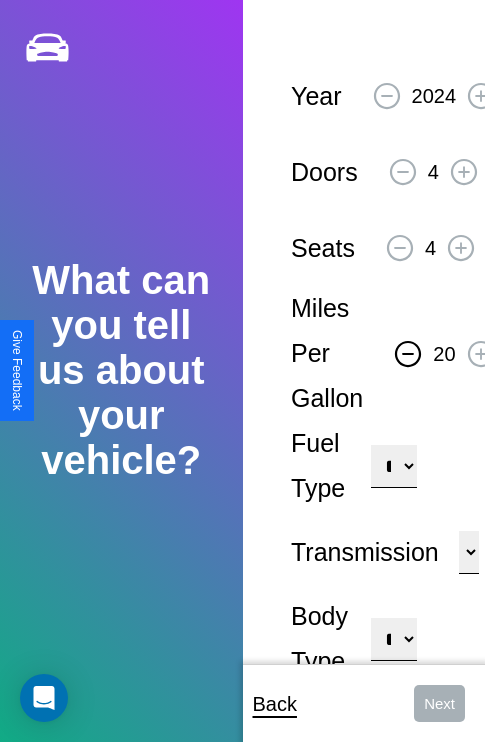 click 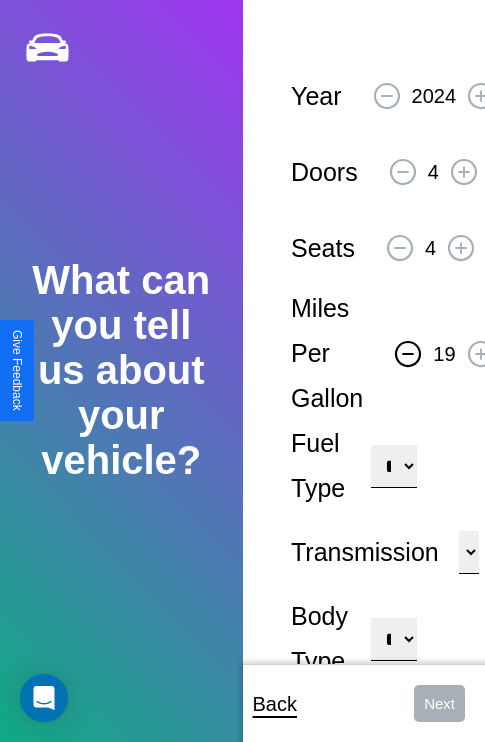 click 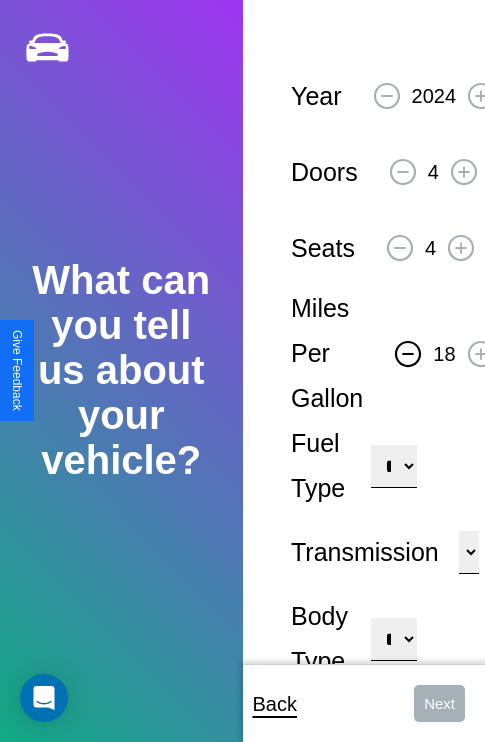 click 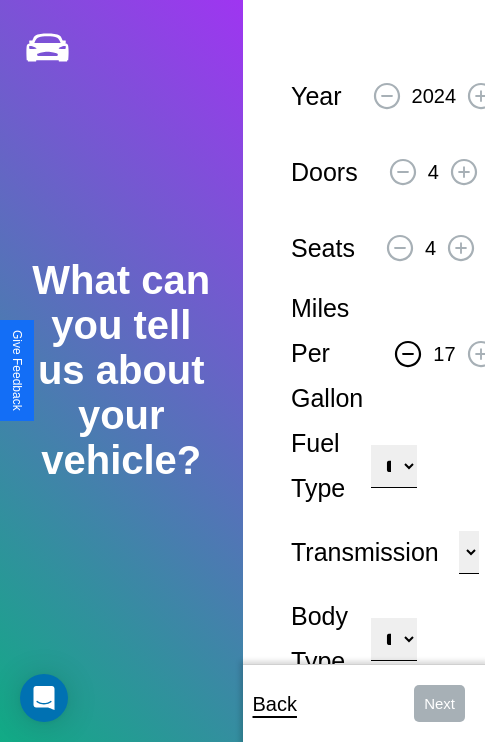 click 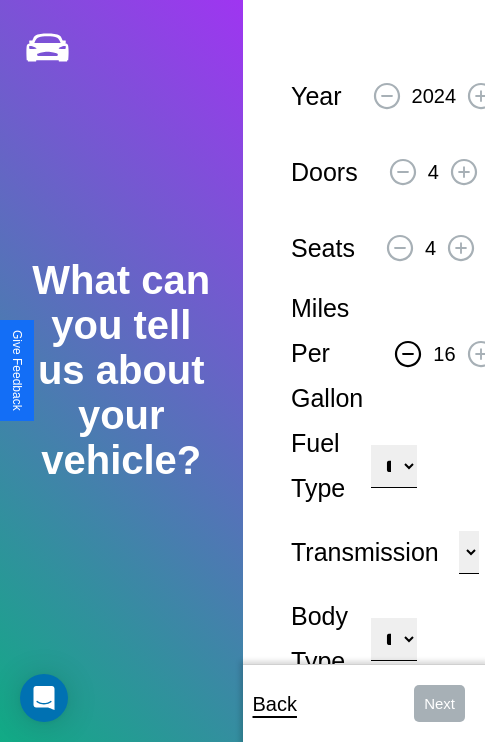 click 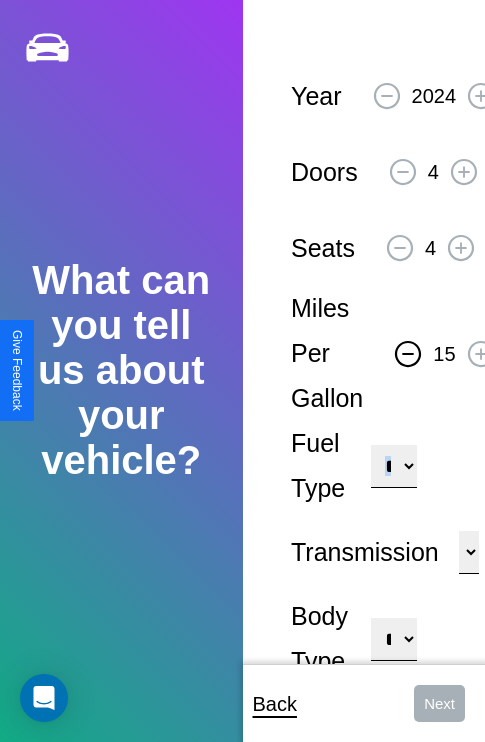 click on "**********" at bounding box center [393, 466] 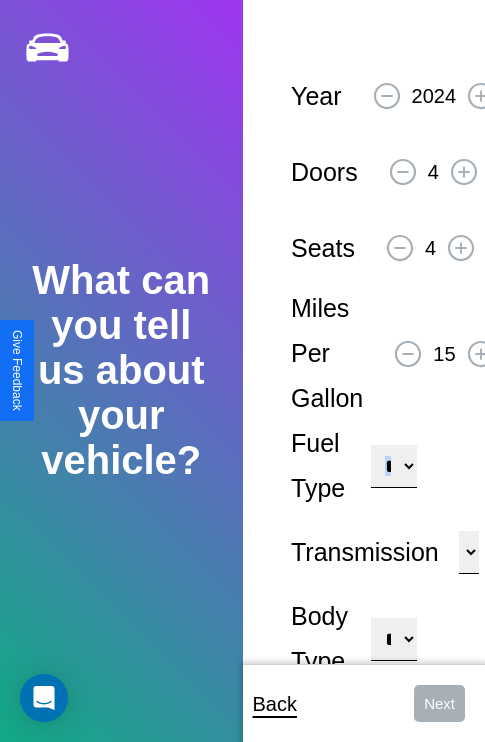 select on "********" 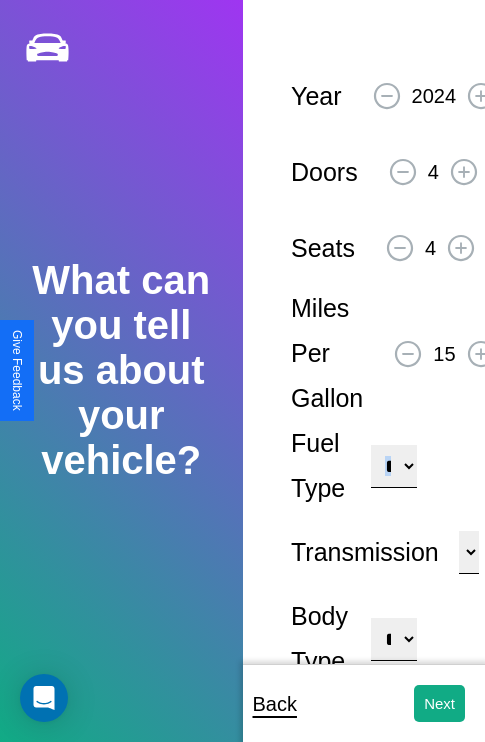 click on "**********" at bounding box center (393, 639) 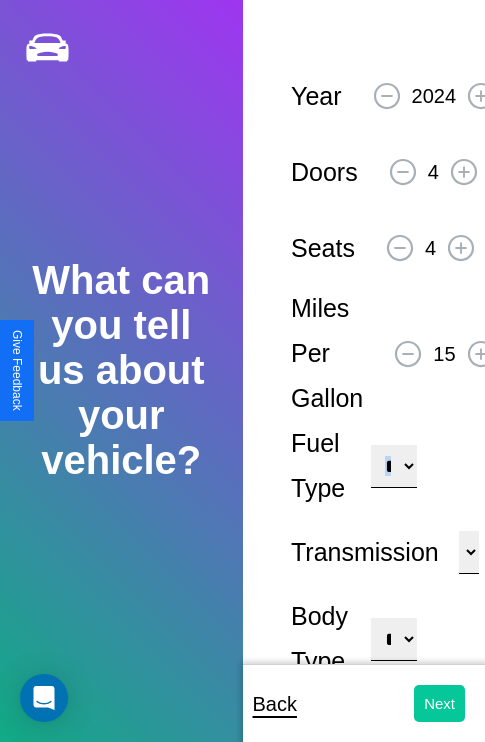 click on "Next" at bounding box center (439, 703) 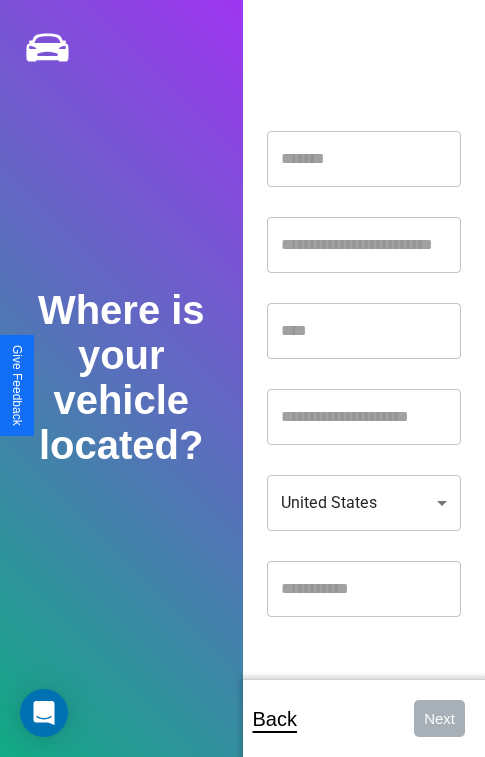 click at bounding box center [364, 159] 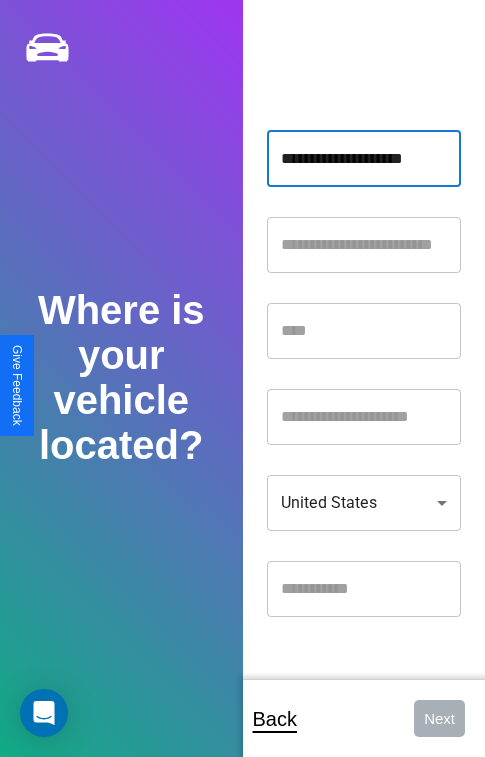 type on "**********" 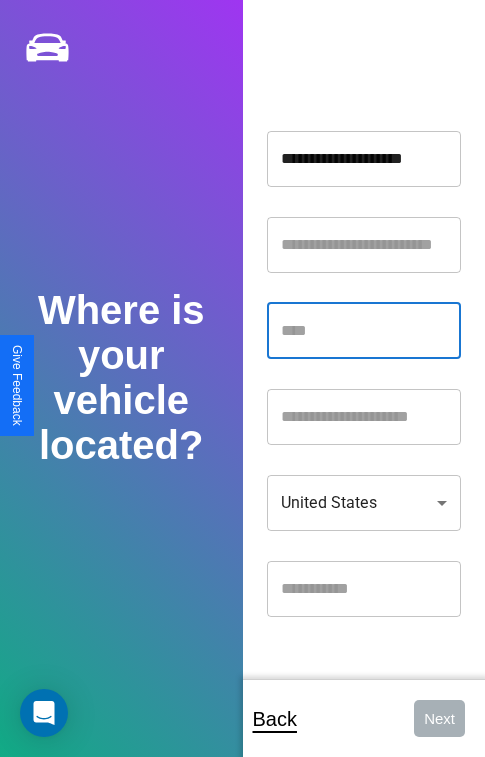 click at bounding box center [364, 331] 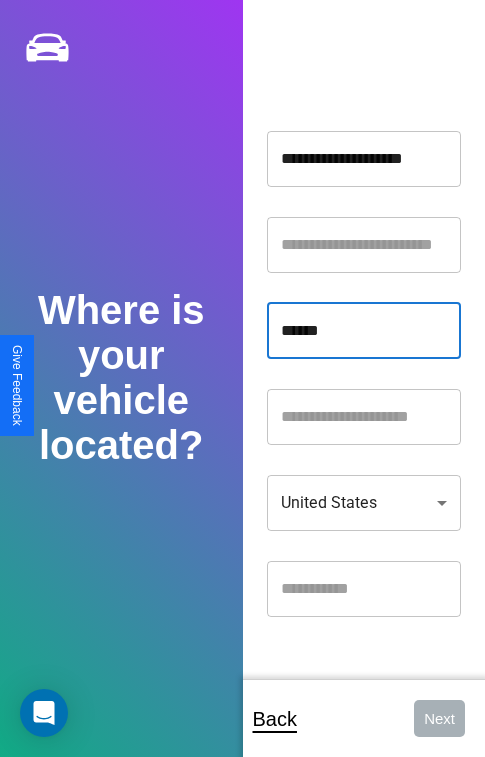 type on "******" 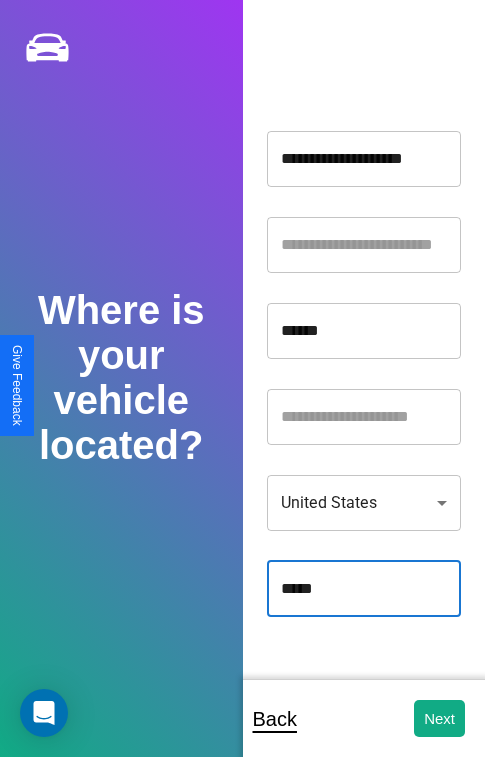 type on "*****" 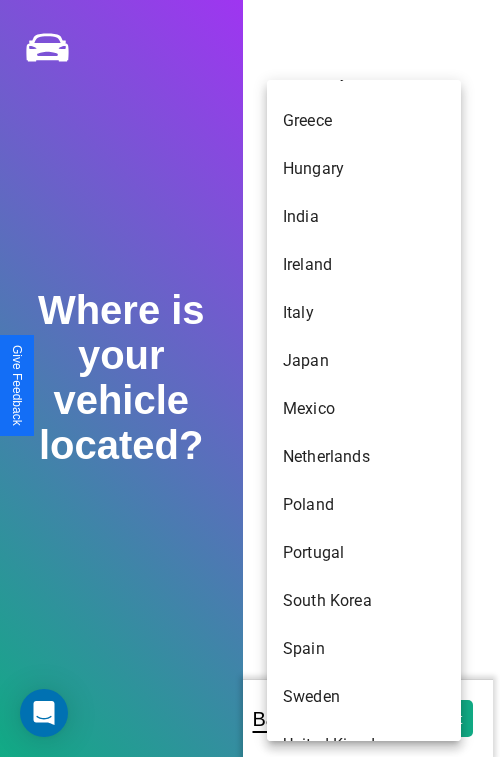 click on "Germany" at bounding box center (364, 73) 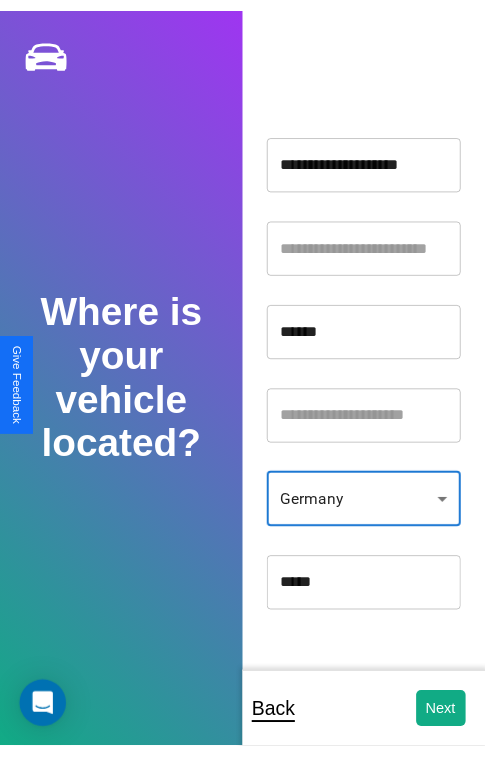 scroll, scrollTop: 344, scrollLeft: 0, axis: vertical 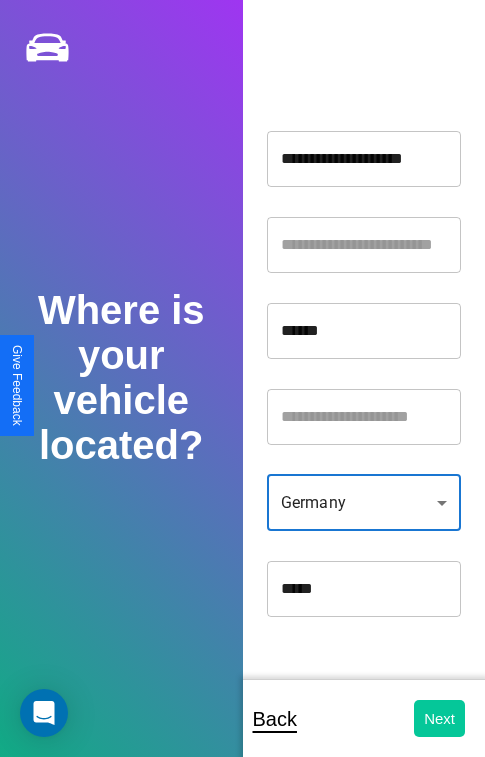 click on "Next" at bounding box center (439, 718) 